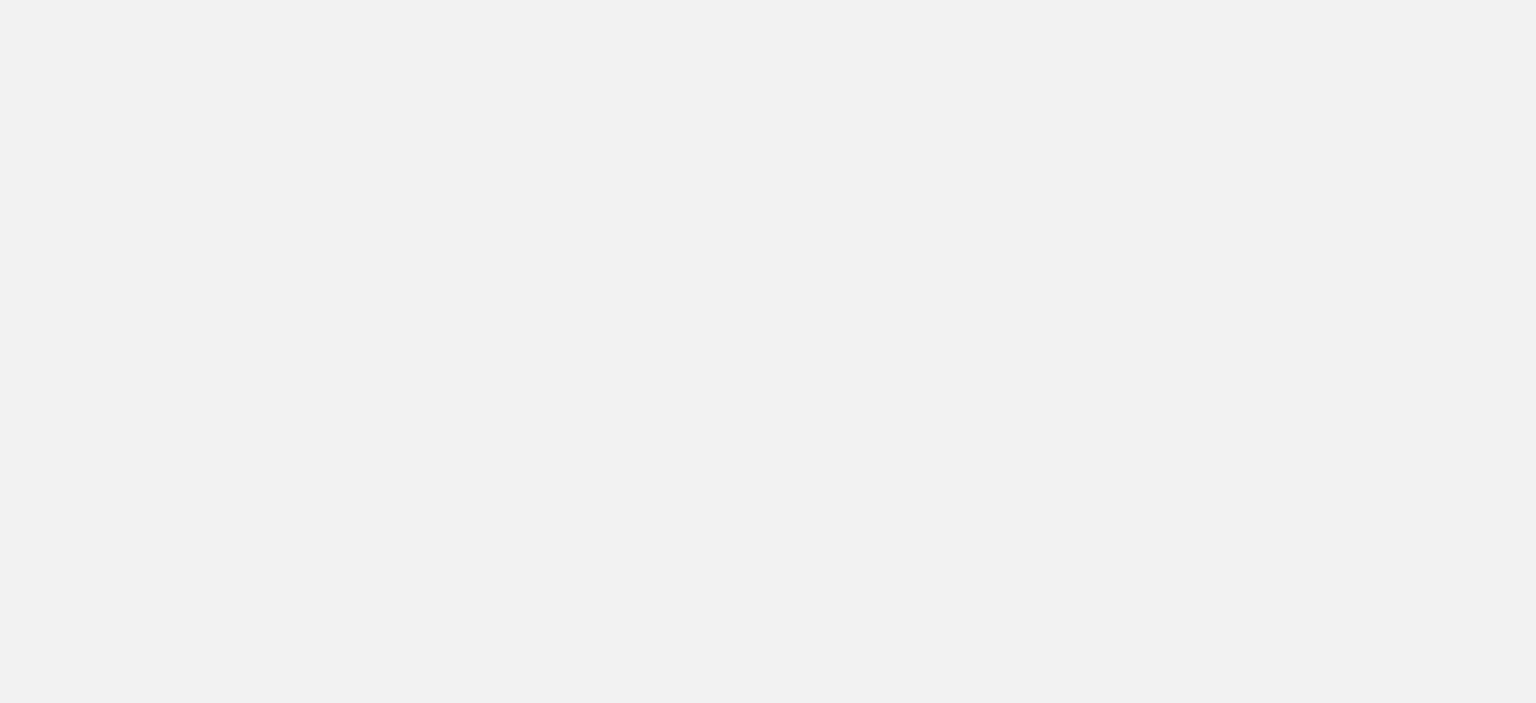 scroll, scrollTop: 0, scrollLeft: 0, axis: both 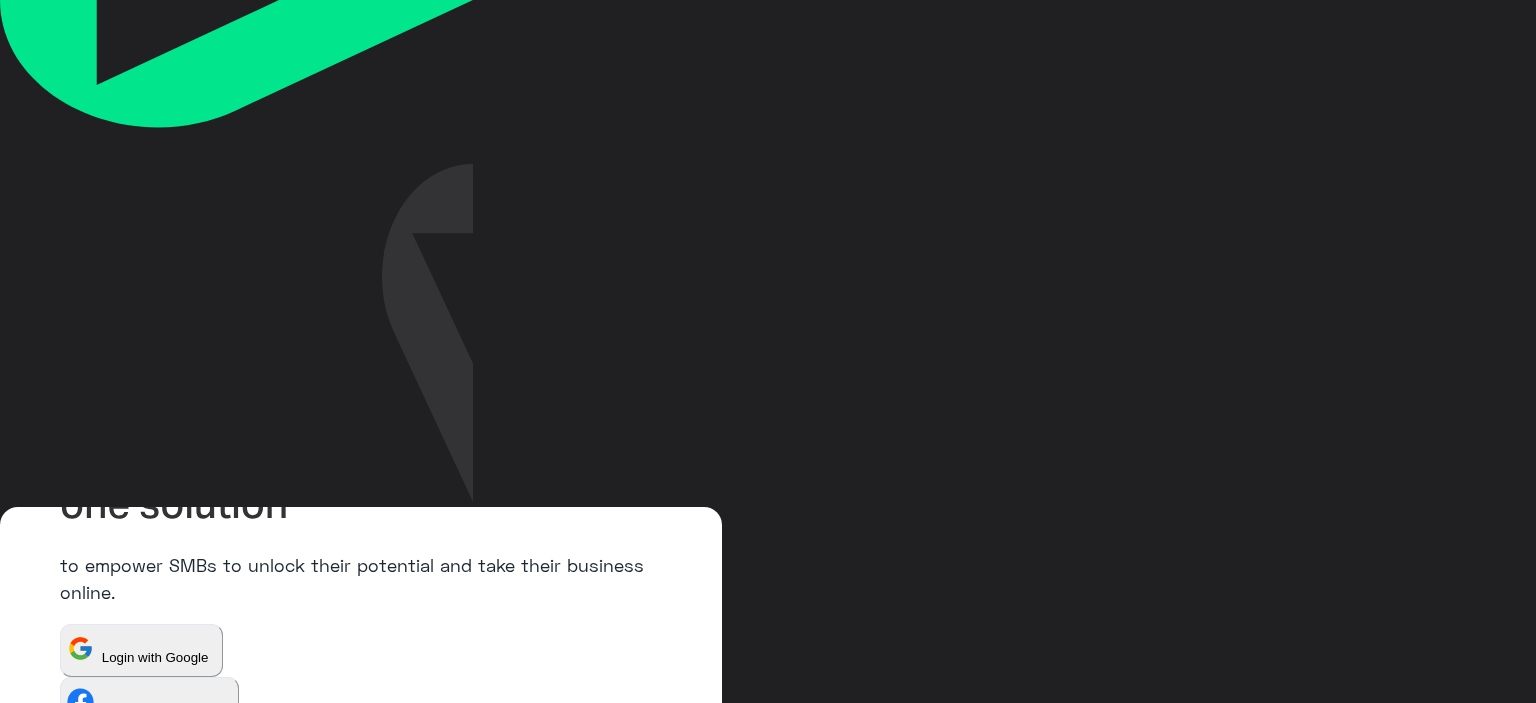 type on "**********" 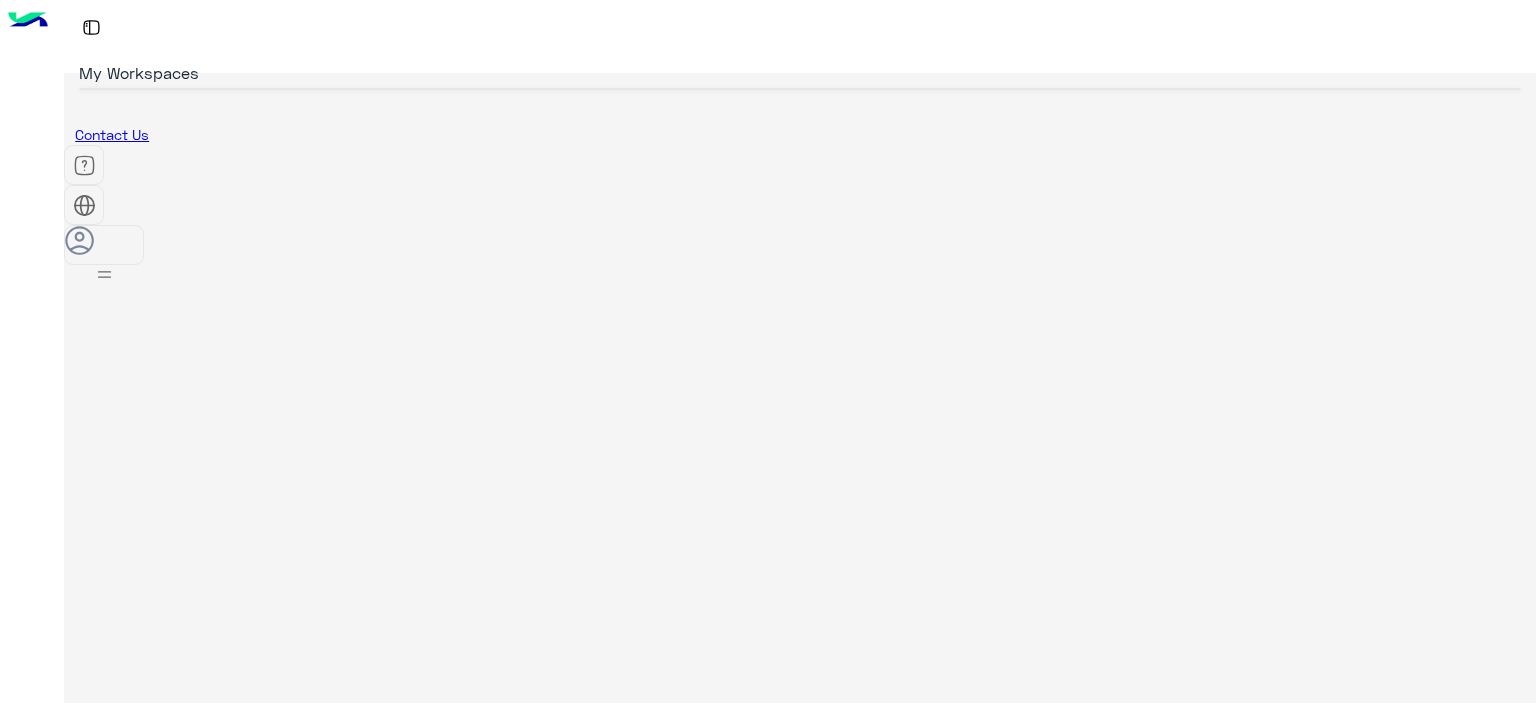 click on "×" at bounding box center (40, 1128) 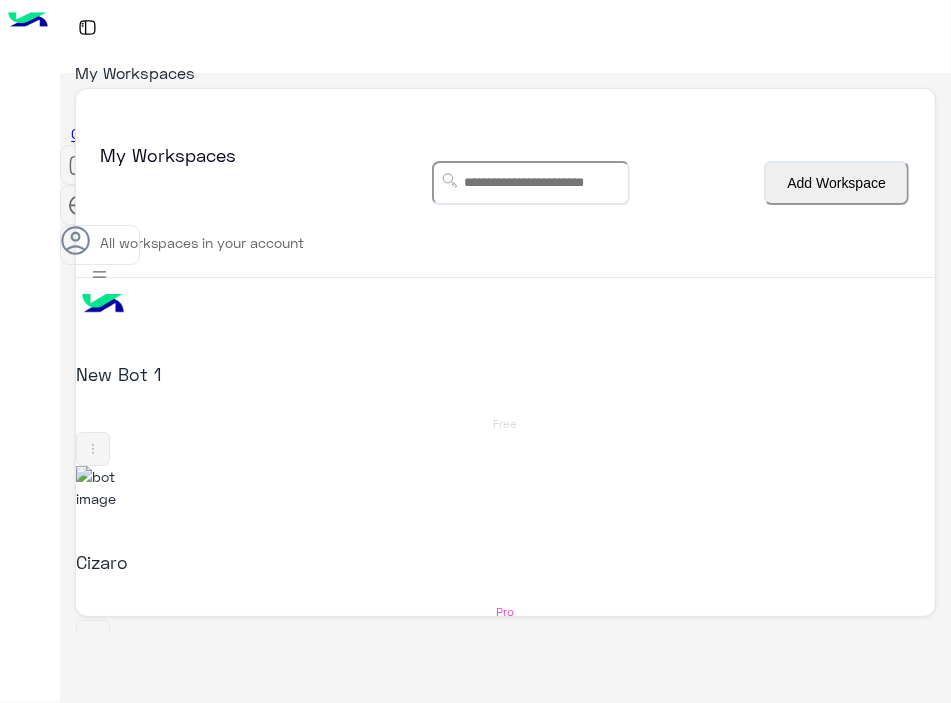 click on "dubaiphone" at bounding box center (230, 750) 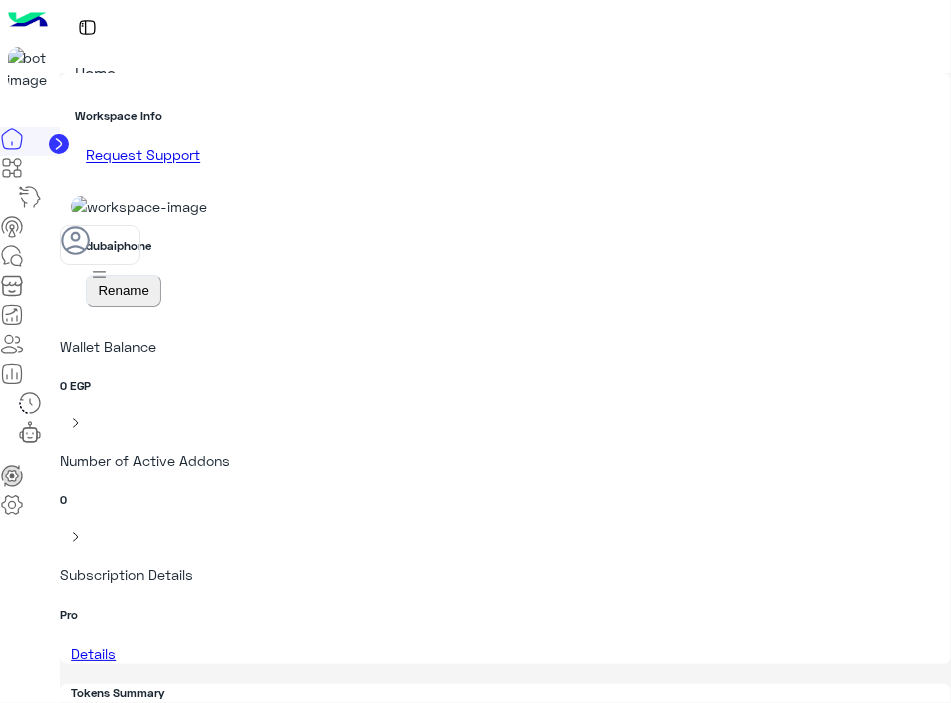 click at bounding box center [12, 256] 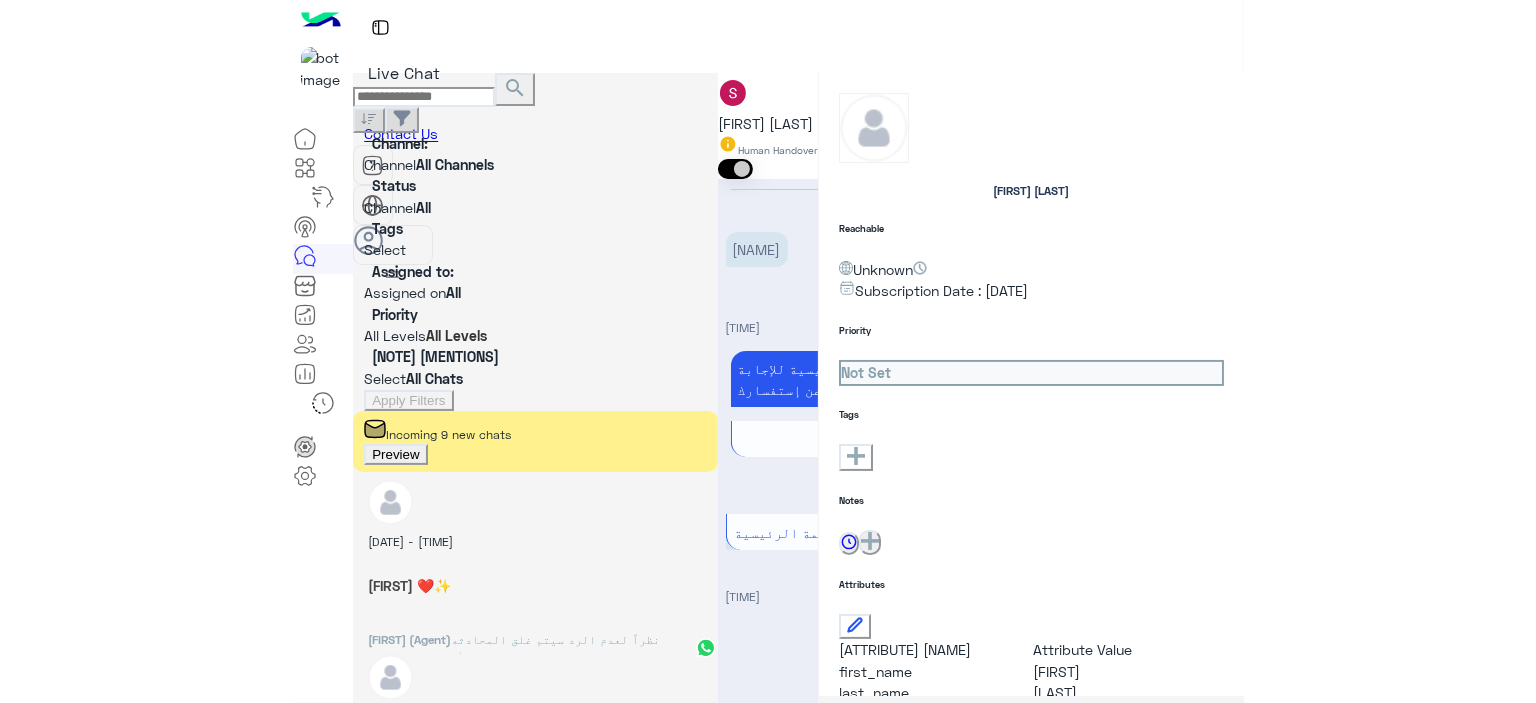 scroll, scrollTop: 2274, scrollLeft: 0, axis: vertical 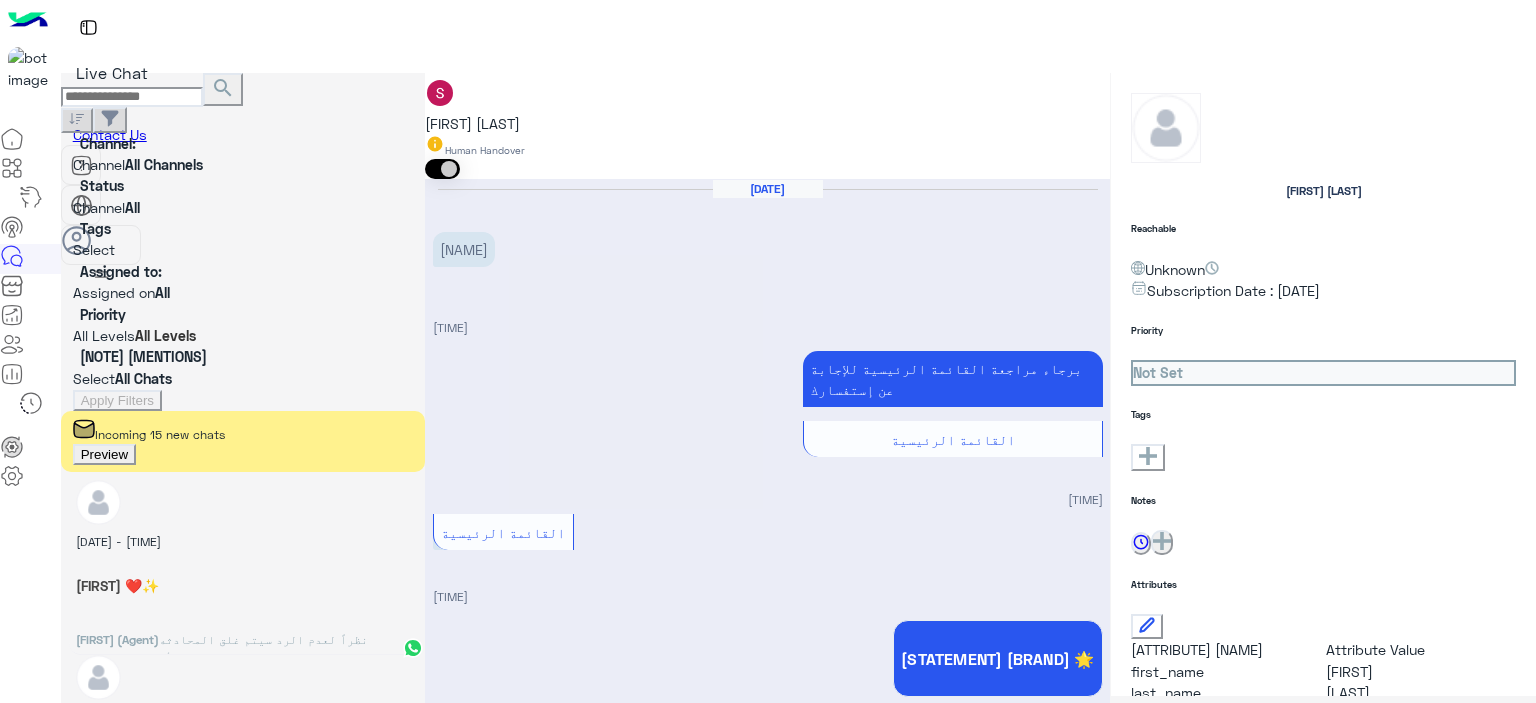 click on "[FIRST] (Agent)  : نظراً لعدم الرد سيتم غلق المحادثه
ودلوقتى تقدر تحجز المنتج المطلوب من أقرب فرع لك بكل سهولة:
1️⃣ احجز من صفحه المنتج ع الويب سايت
Www.dubaiphone.net
2️⃣ حدد خيار "Pickup in Store" أو "استلام من الفرع"
3️⃣ أنتظر تأكيد وجود المنتج  بمكالمة هاتفية او رسالة واتس اب
ولو حضرتك احتاجت اي مساعده ماتترددش انك تتواصل معانا مره تانيه بالضغط على خدمه العملاء, شكراَ لتواصل حضرتك مع دبي فون❤️" at bounding box center [243, 703] 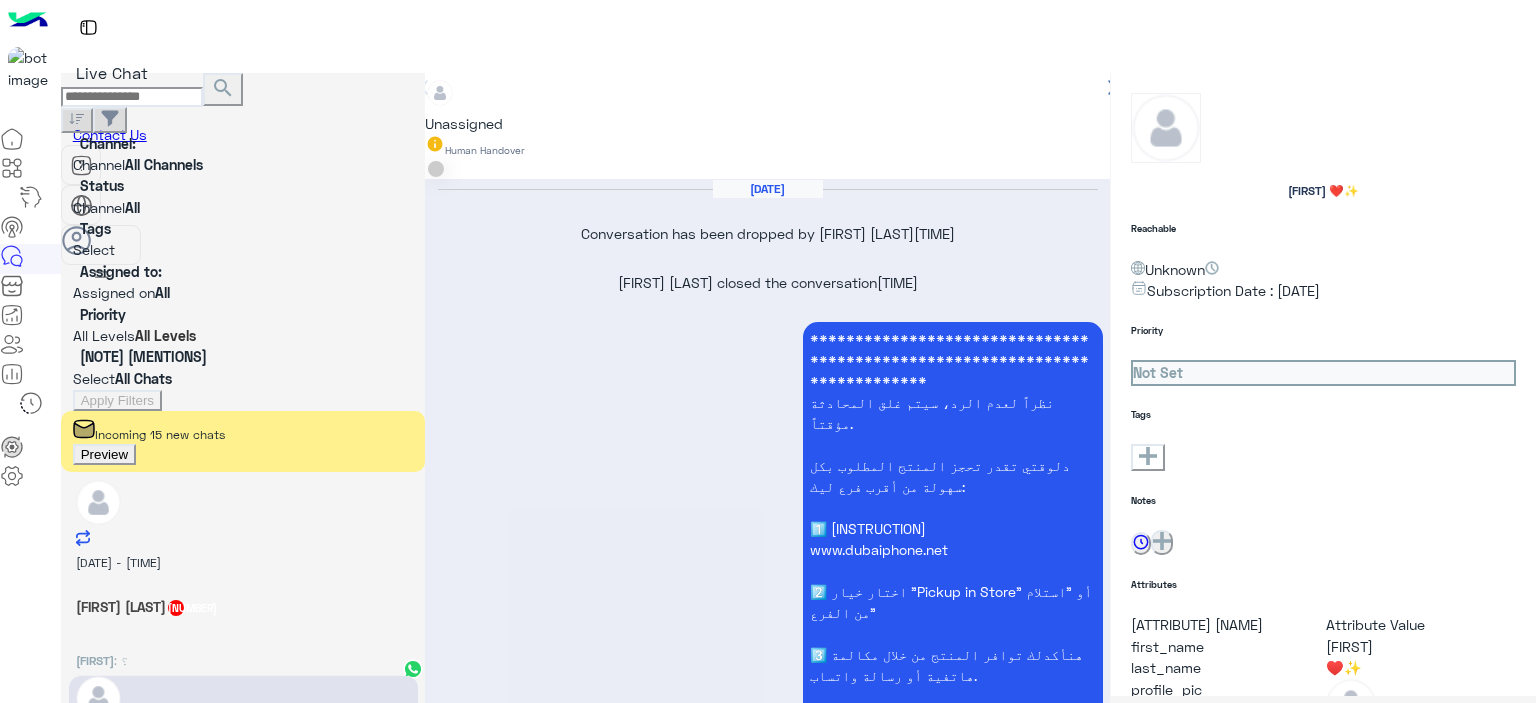 scroll, scrollTop: 2130, scrollLeft: 0, axis: vertical 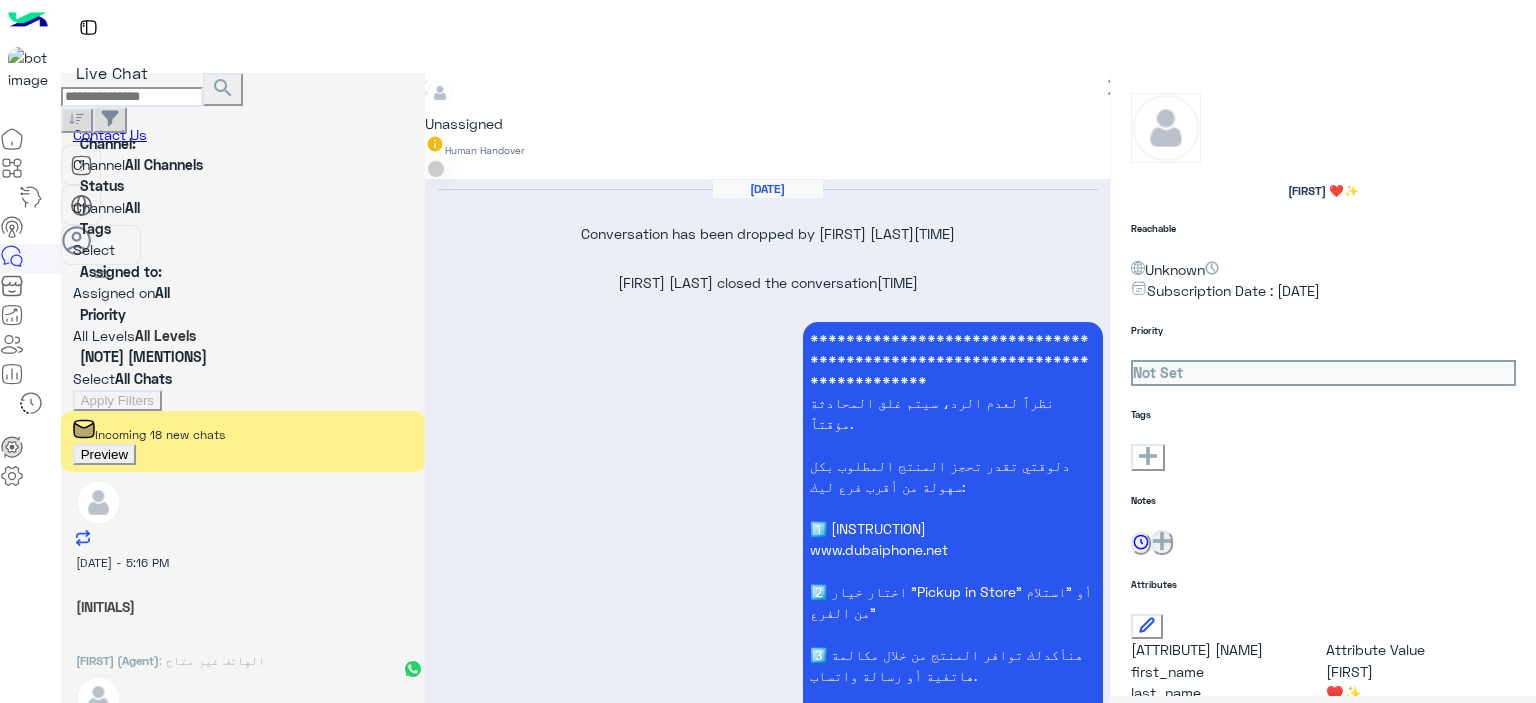 click on "Preview" at bounding box center [104, 454] 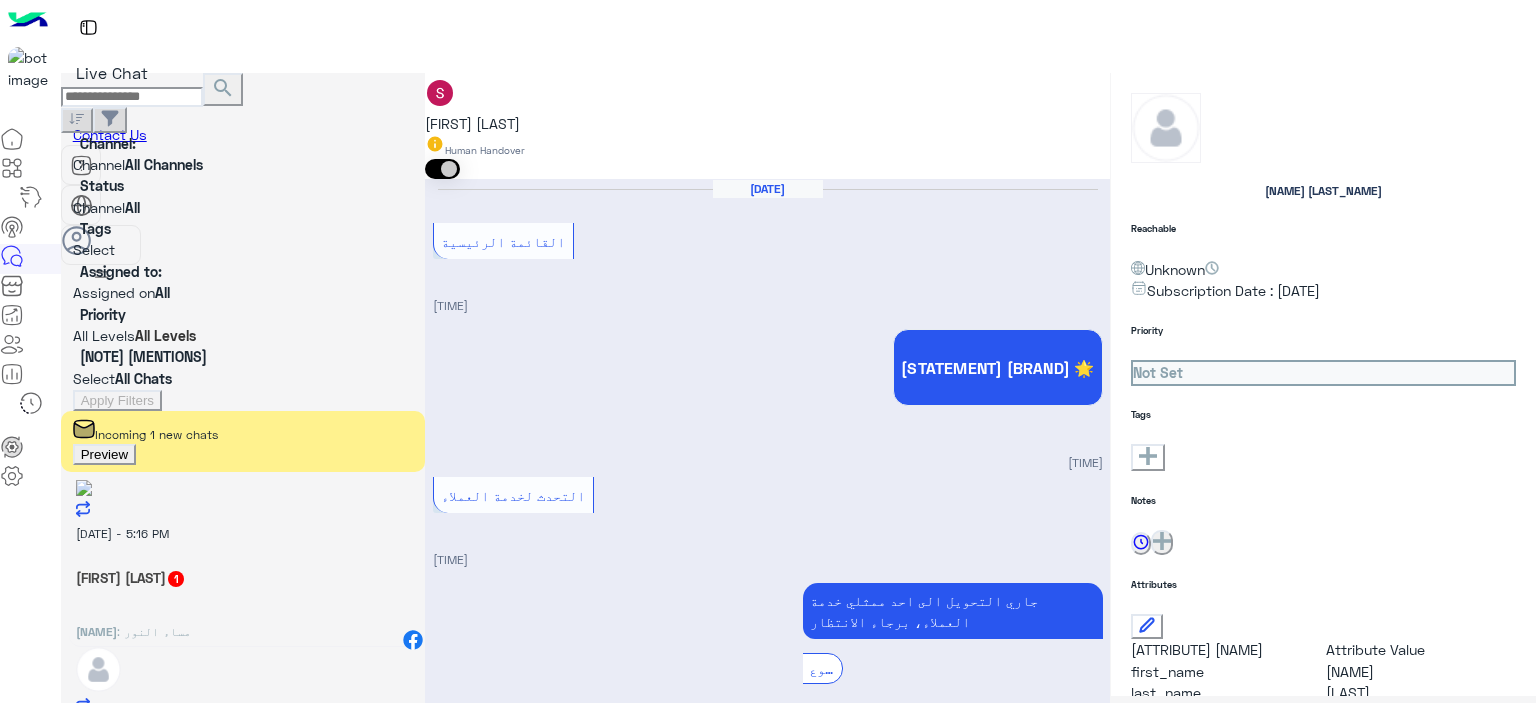scroll, scrollTop: 1201, scrollLeft: 0, axis: vertical 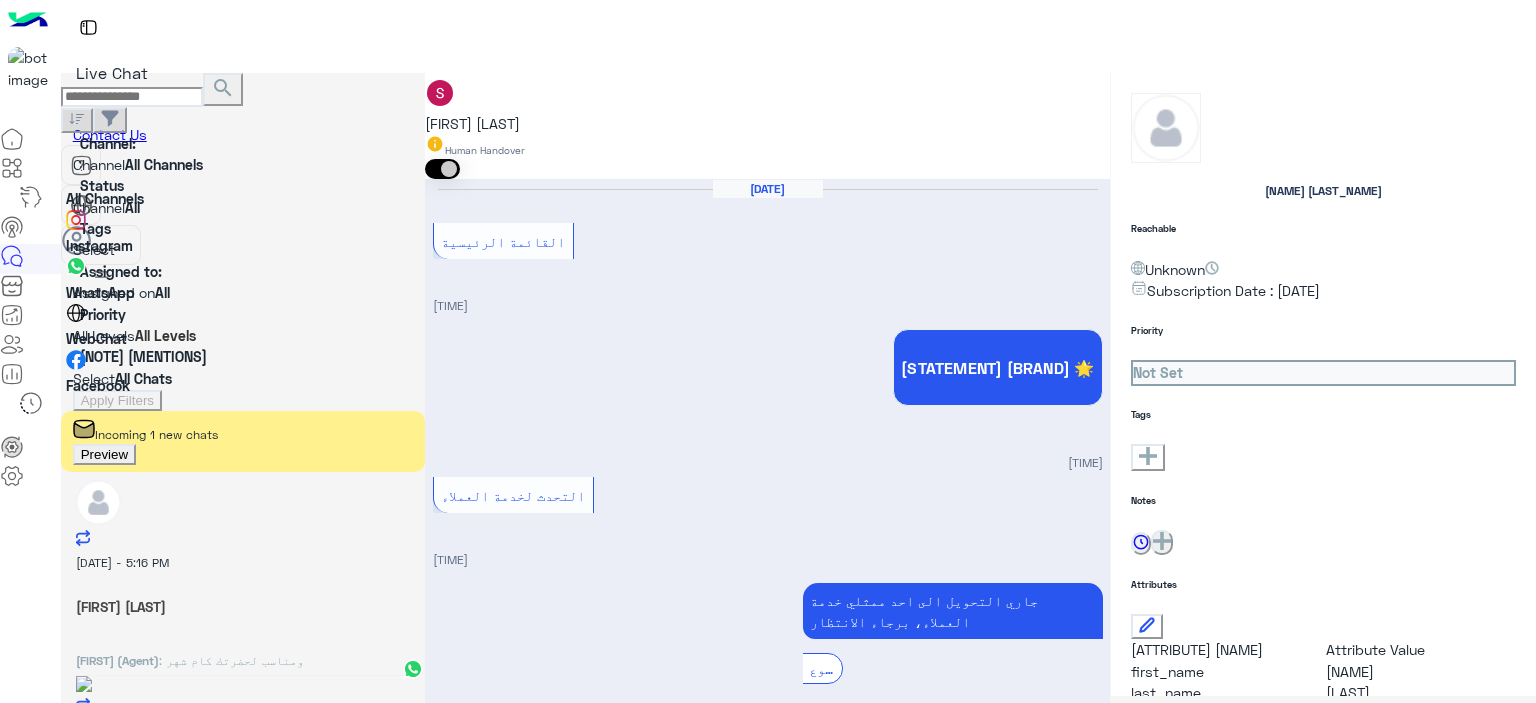 click at bounding box center [73, 167] 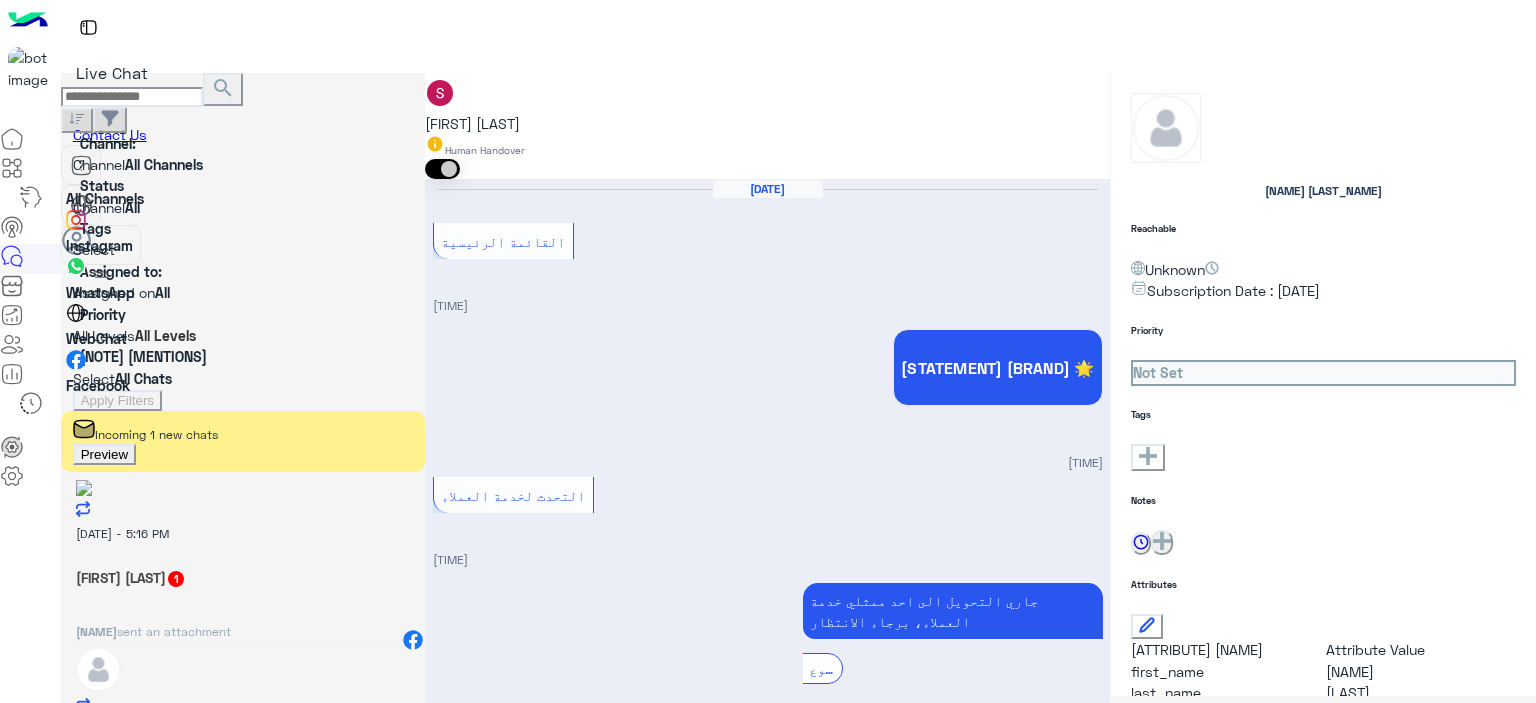 click on "Instagram" at bounding box center (99, 245) 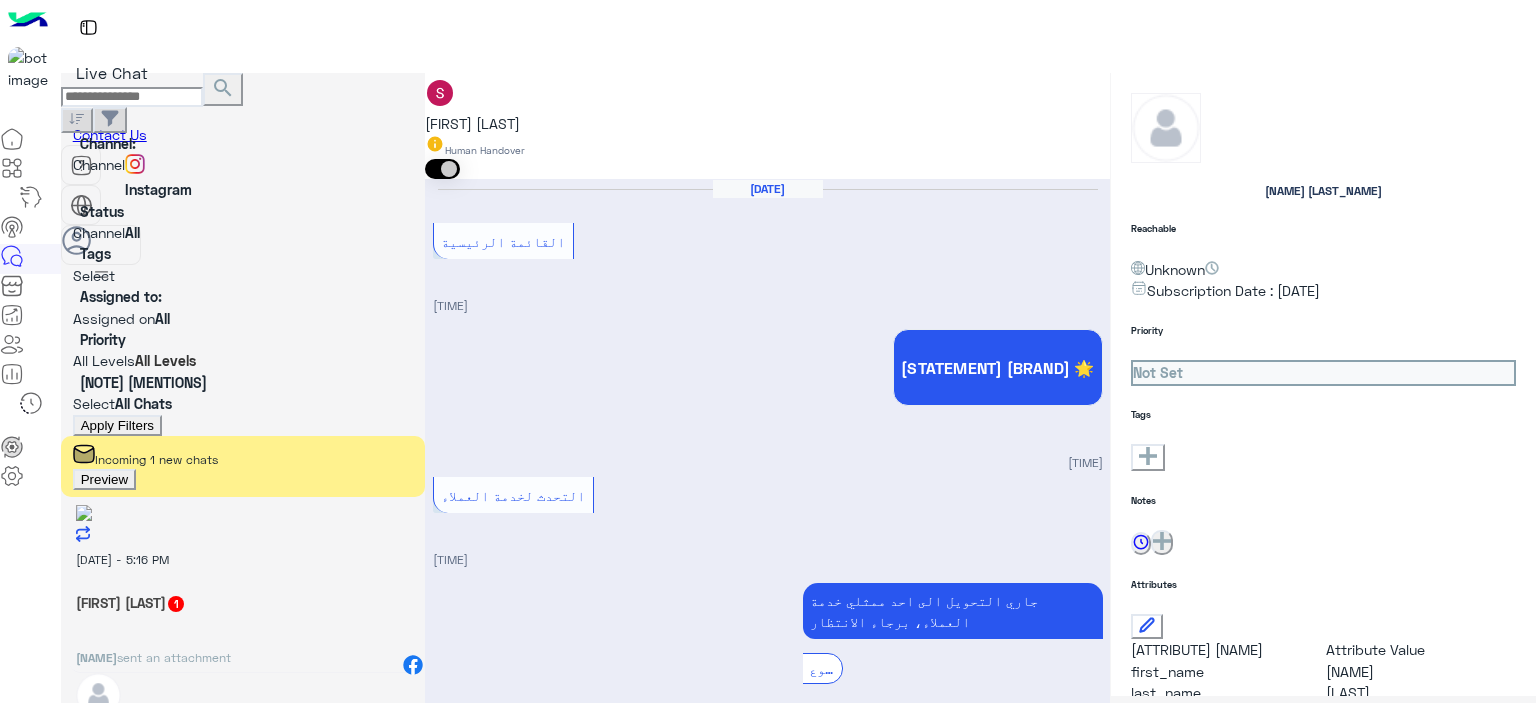 click on "Apply Filters" at bounding box center [117, 425] 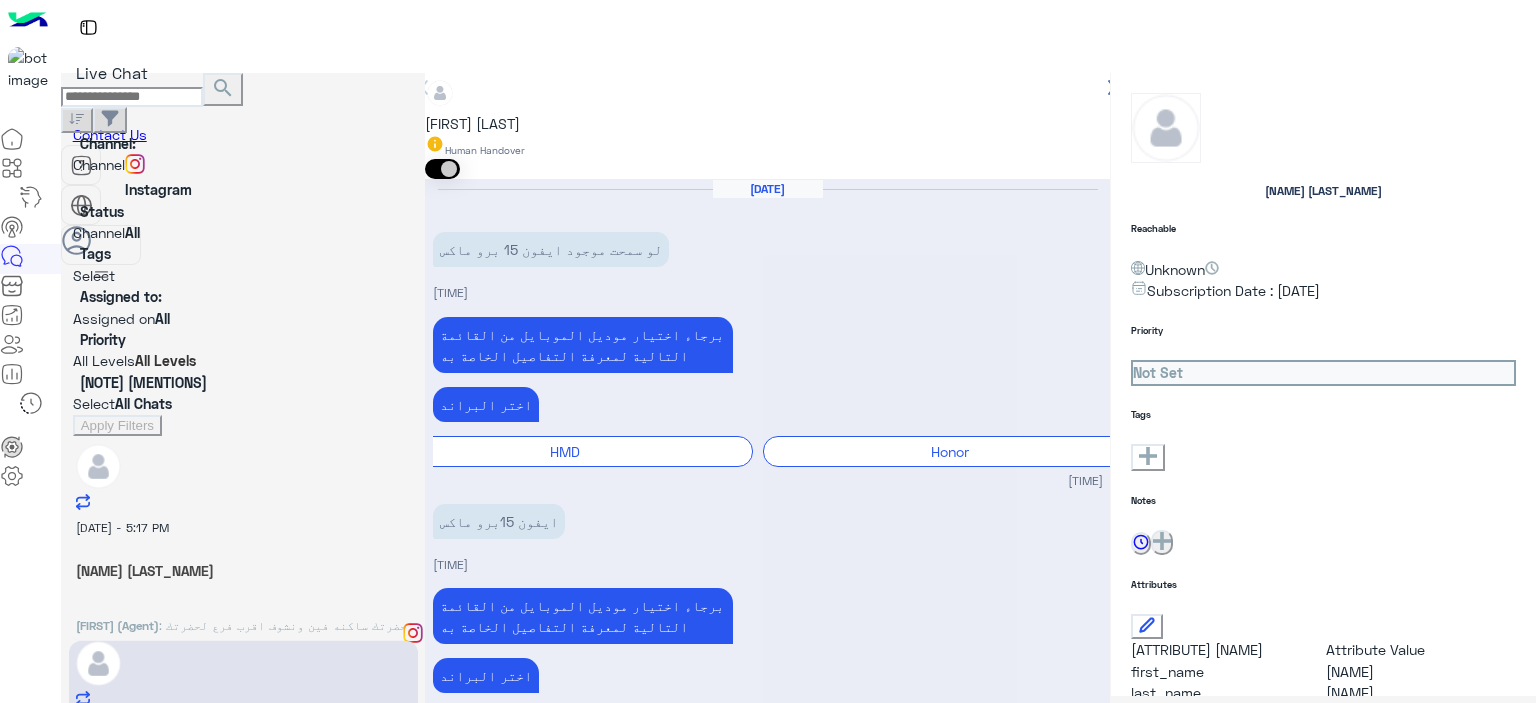 scroll, scrollTop: 1526, scrollLeft: 0, axis: vertical 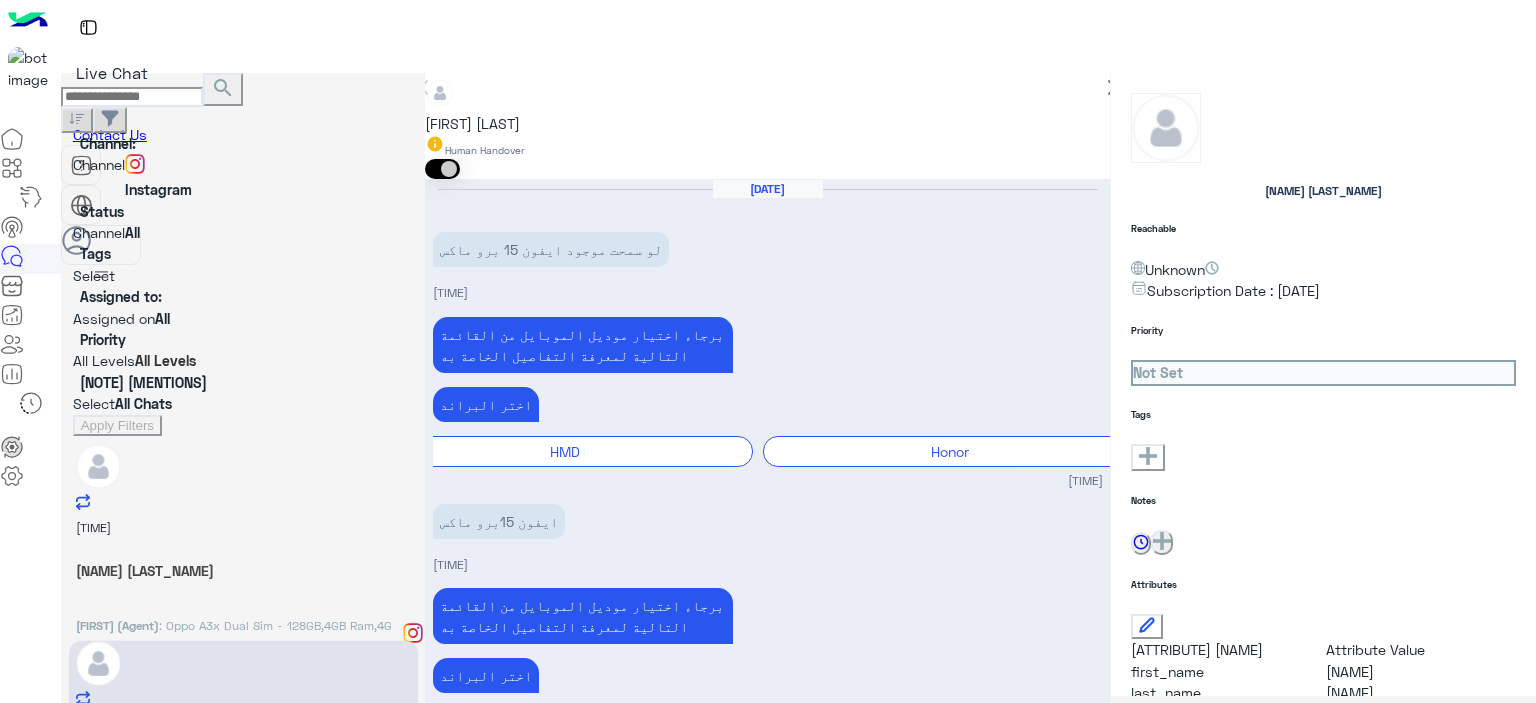 click on ": Oppo A3x Dual Sim - 128GB,4GB Ram,4G
6,590 EGP السعر
7,666 EGP بدلا من
اسعر شامل الضربيه وخالي من اي رسوم جمركيه" at bounding box center [234, 643] 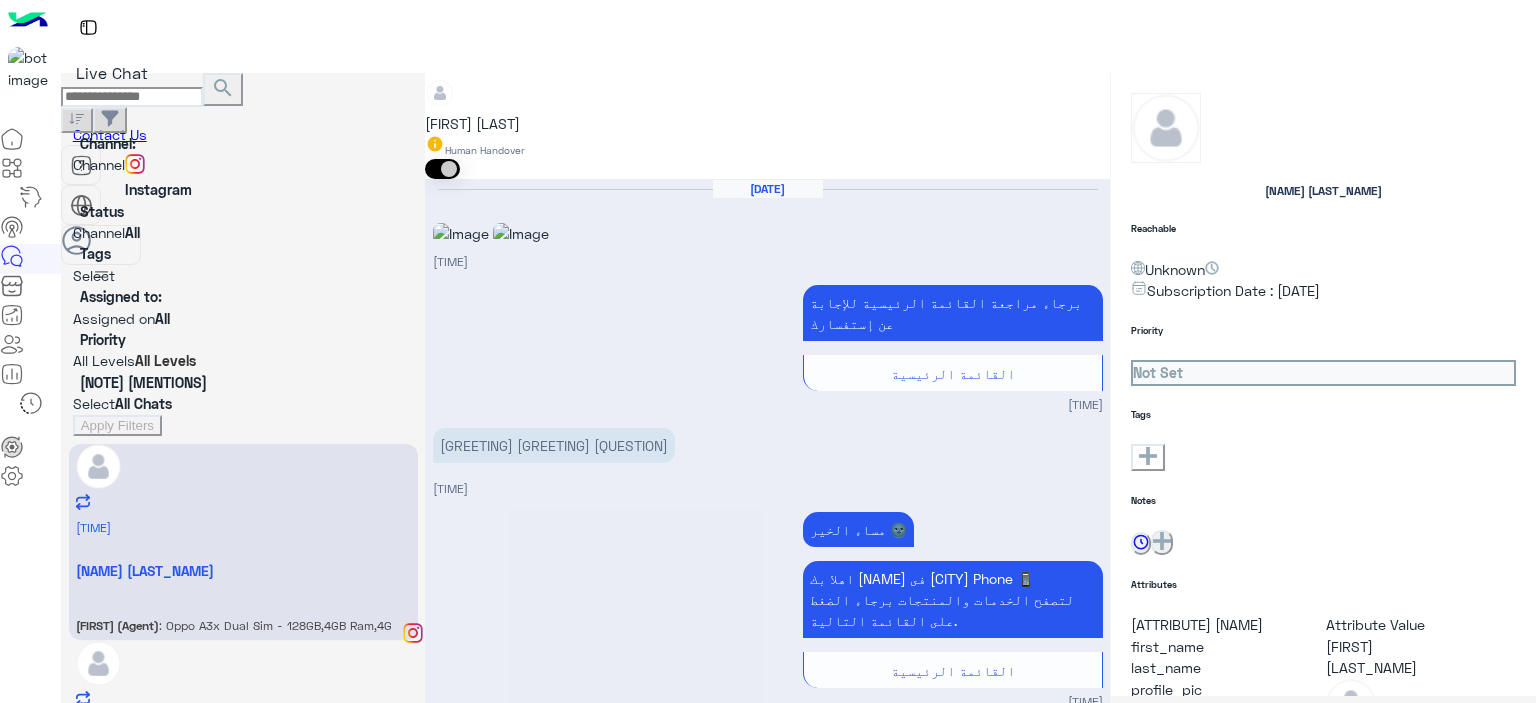 scroll, scrollTop: 1245, scrollLeft: 0, axis: vertical 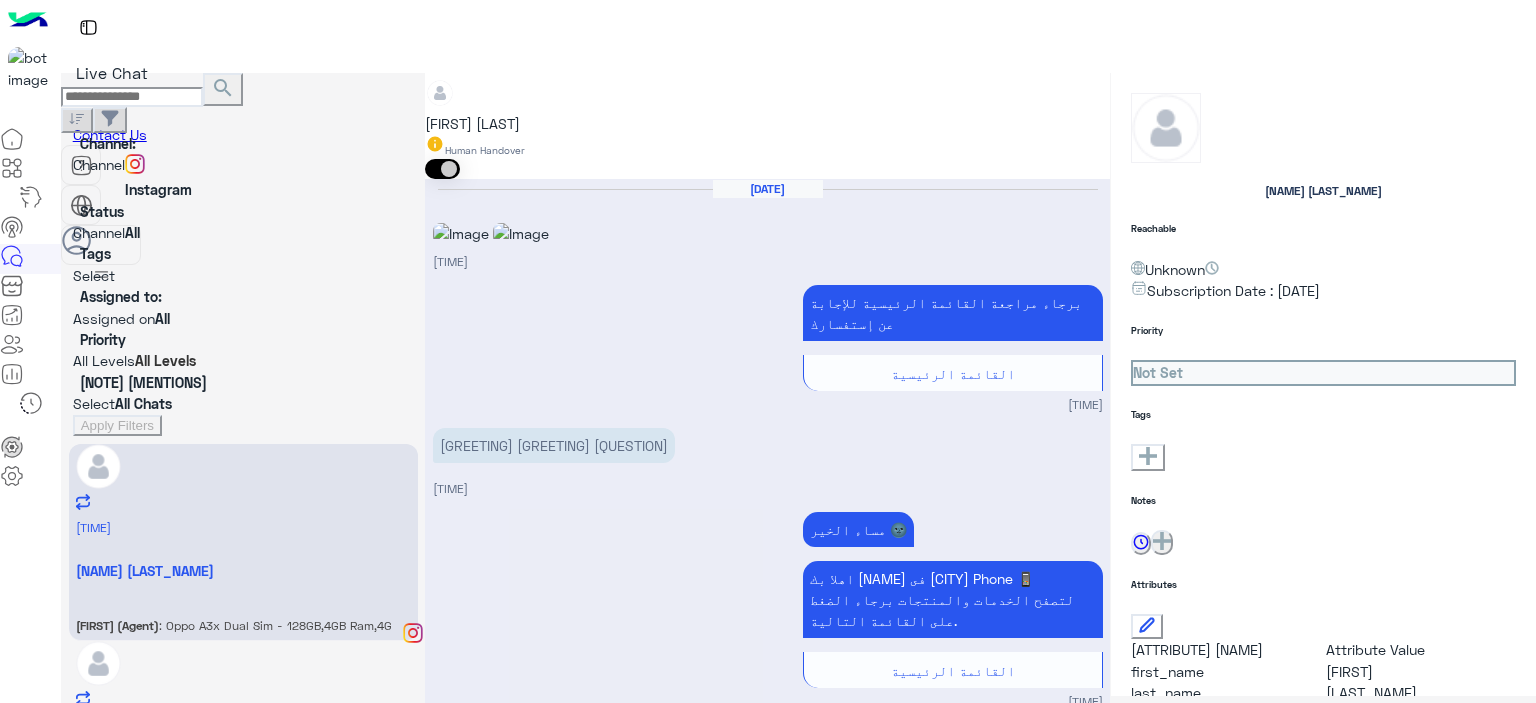 click on "Channel Instagram" at bounding box center (243, 177) 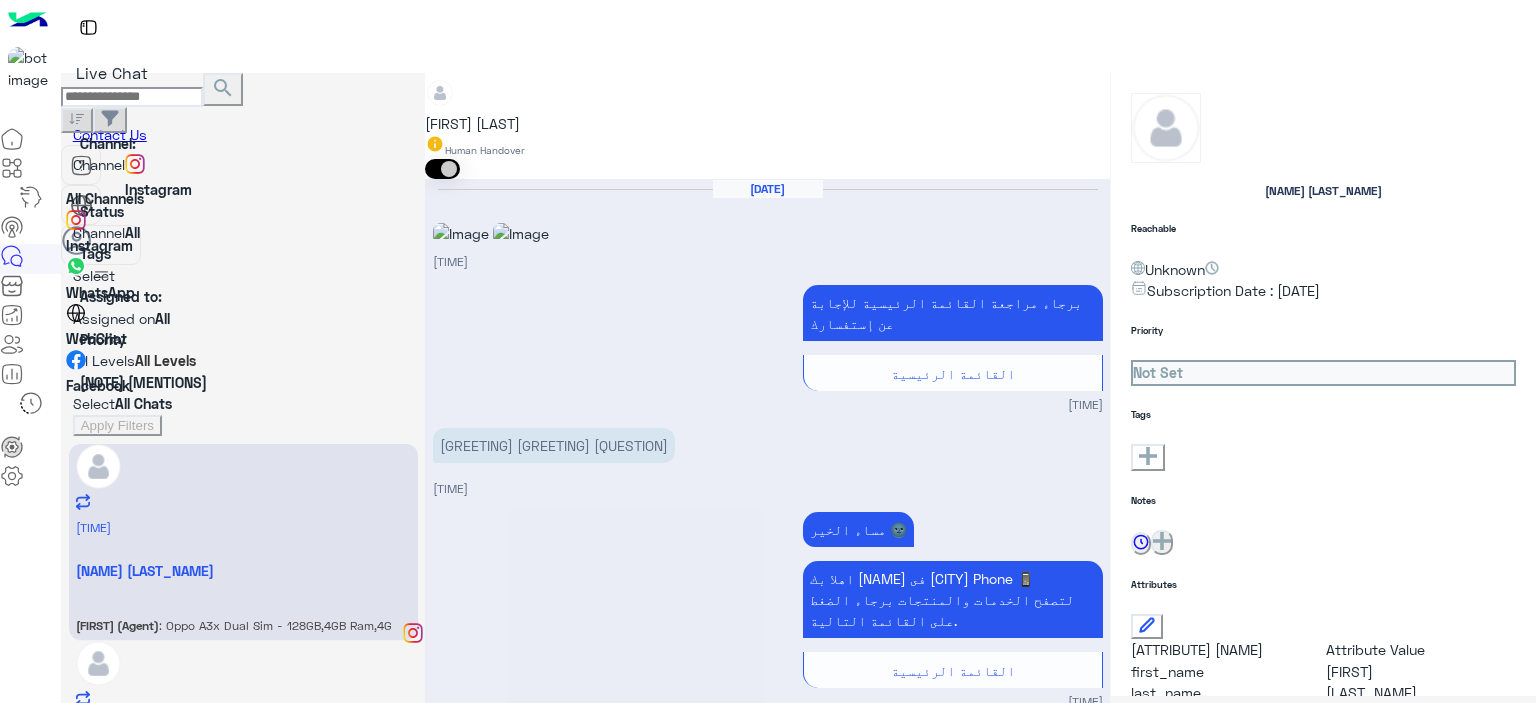 click on "All Channels" at bounding box center [105, 198] 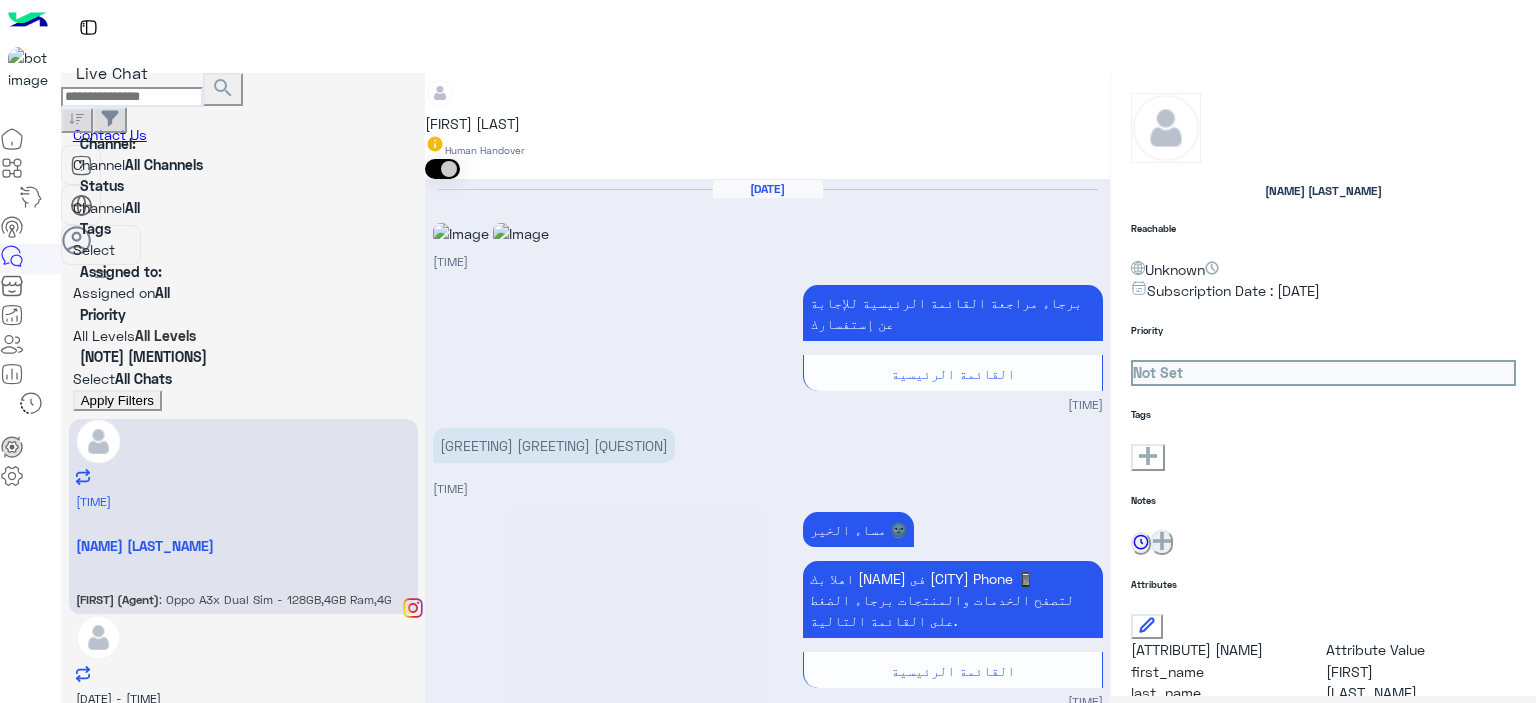 click on "Apply Filters" at bounding box center [117, 400] 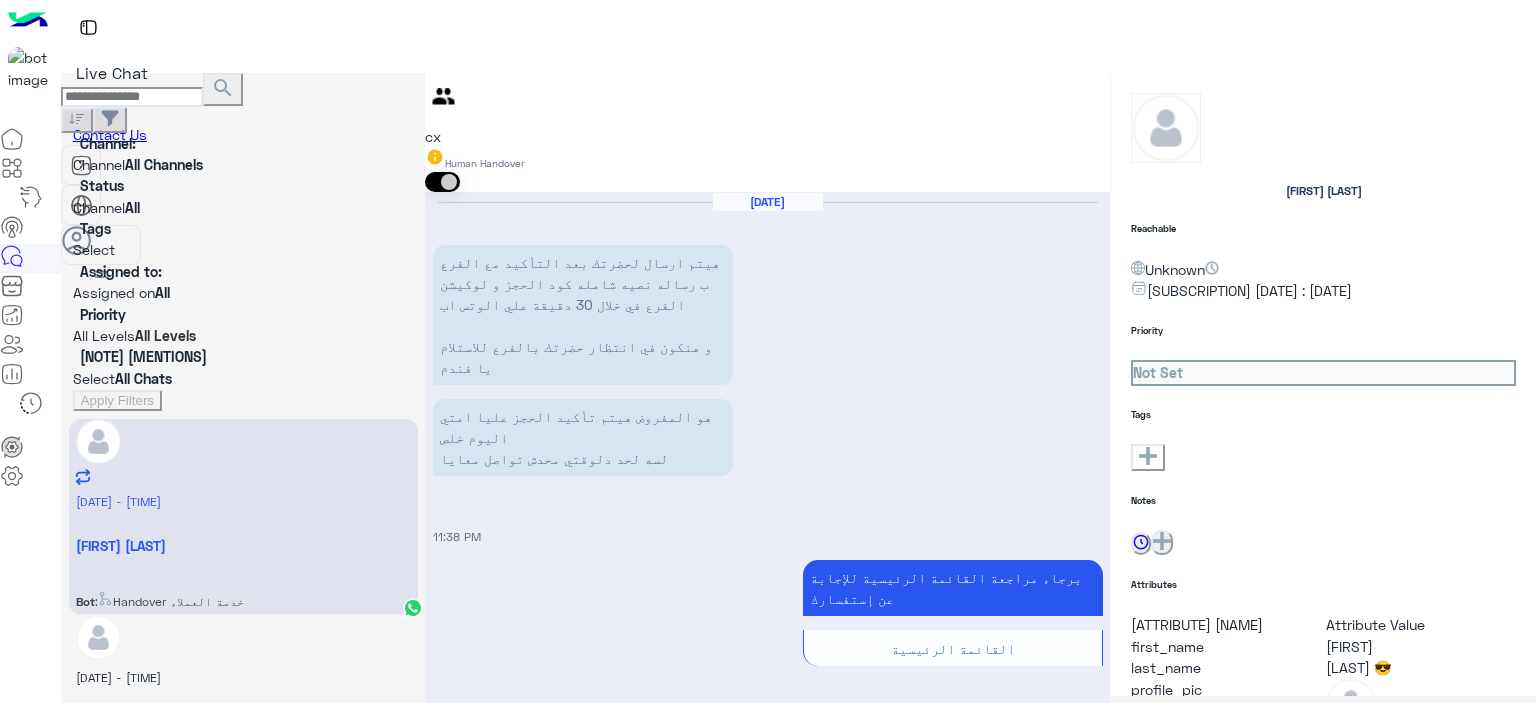 scroll, scrollTop: 1486, scrollLeft: 0, axis: vertical 